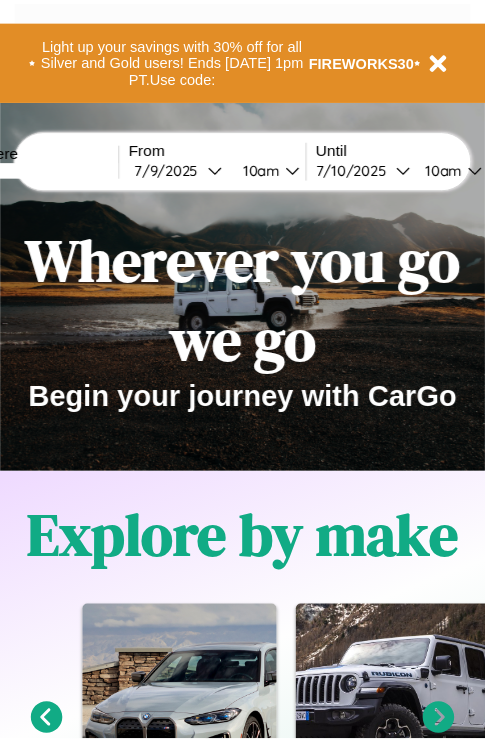 scroll, scrollTop: 0, scrollLeft: 0, axis: both 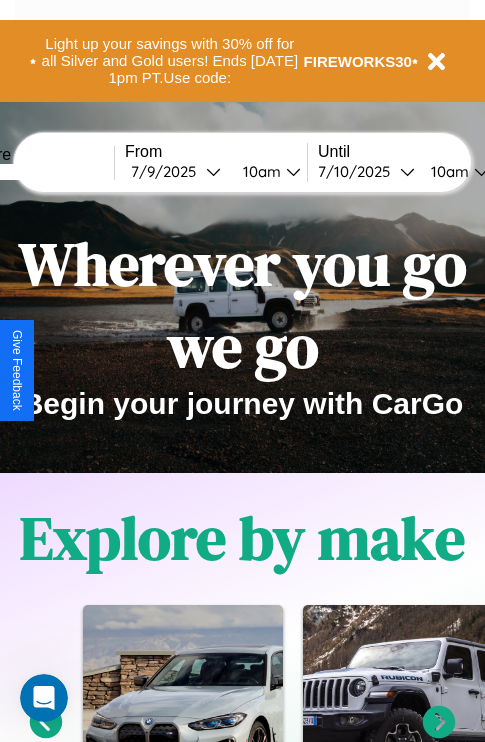 click at bounding box center (39, 172) 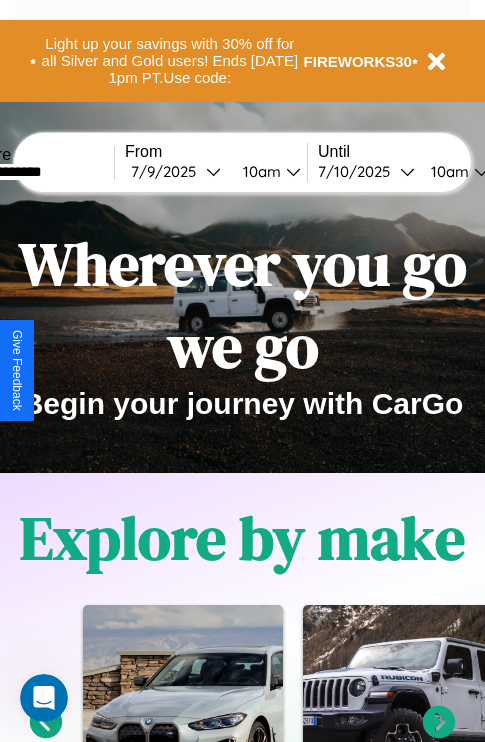 type on "**********" 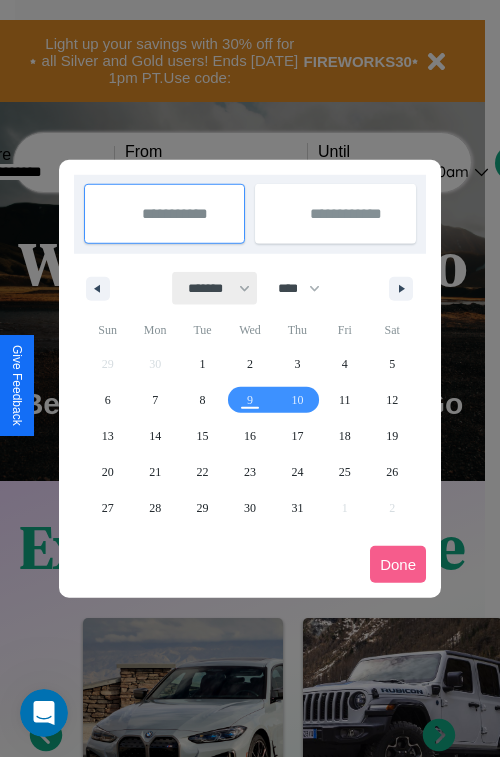 click on "******* ******** ***** ***** *** **** **** ****** ********* ******* ******** ********" at bounding box center (215, 288) 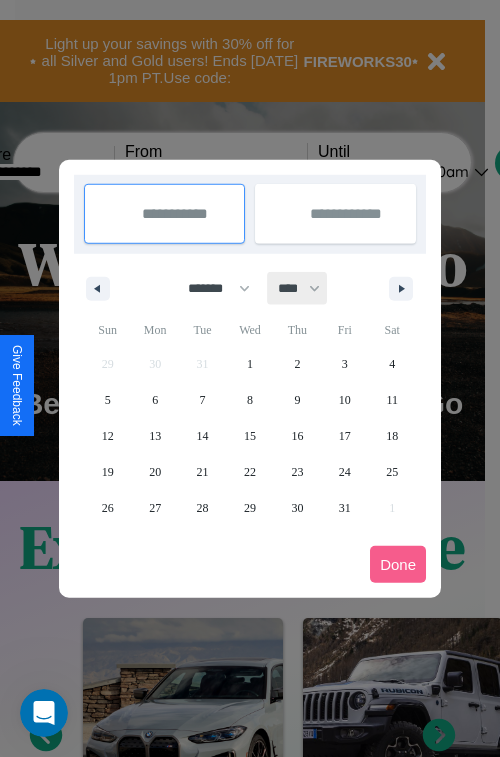 click on "**** **** **** **** **** **** **** **** **** **** **** **** **** **** **** **** **** **** **** **** **** **** **** **** **** **** **** **** **** **** **** **** **** **** **** **** **** **** **** **** **** **** **** **** **** **** **** **** **** **** **** **** **** **** **** **** **** **** **** **** **** **** **** **** **** **** **** **** **** **** **** **** **** **** **** **** **** **** **** **** **** **** **** **** **** **** **** **** **** **** **** **** **** **** **** **** **** **** **** **** **** **** **** **** **** **** **** **** **** **** **** **** **** **** **** **** **** **** **** **** ****" at bounding box center [298, 288] 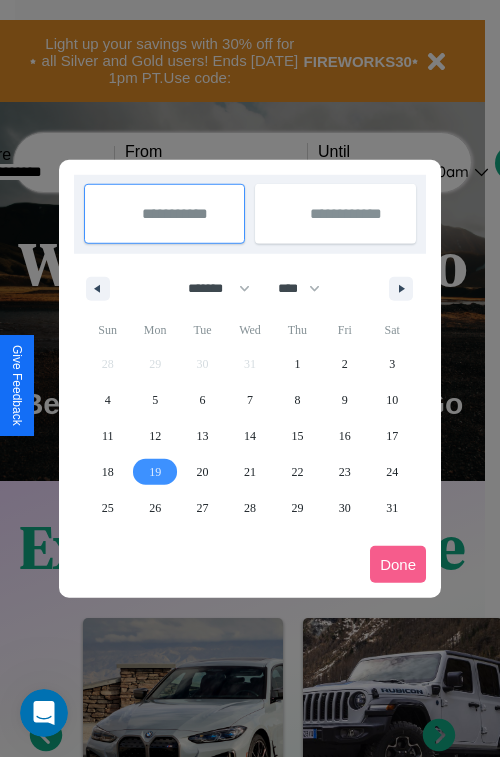 click on "19" at bounding box center (155, 472) 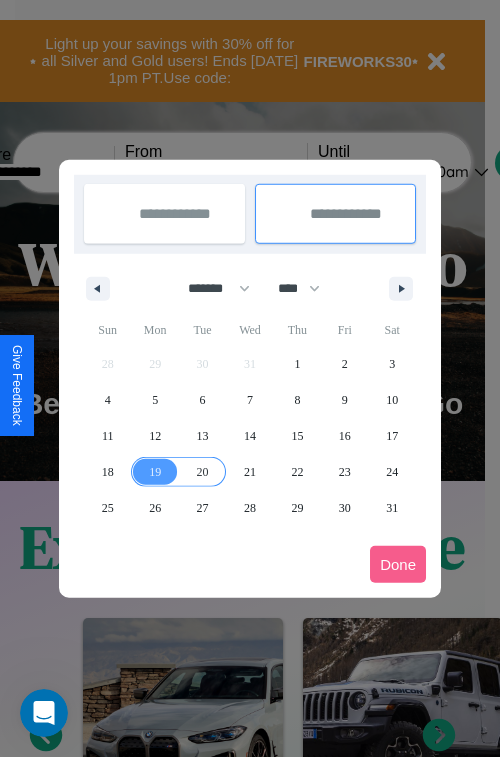 click on "20" at bounding box center (203, 472) 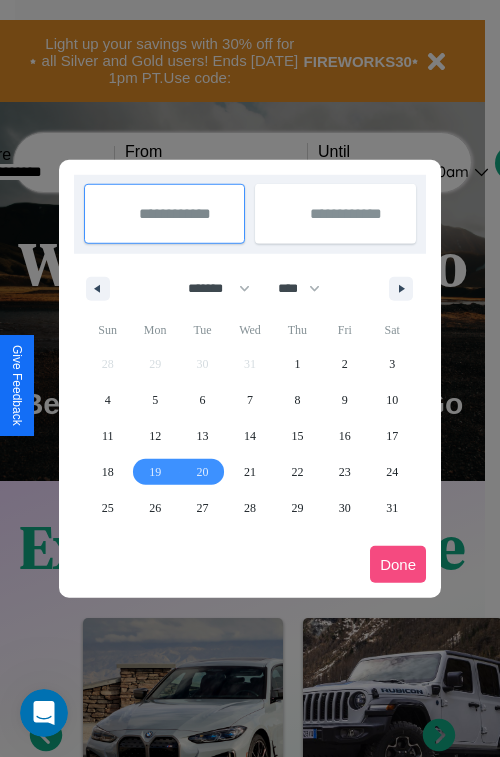 click on "Done" at bounding box center [398, 564] 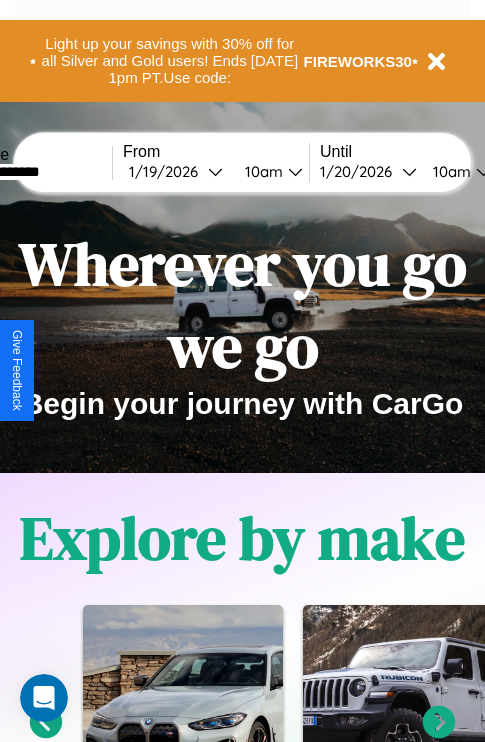 scroll, scrollTop: 0, scrollLeft: 73, axis: horizontal 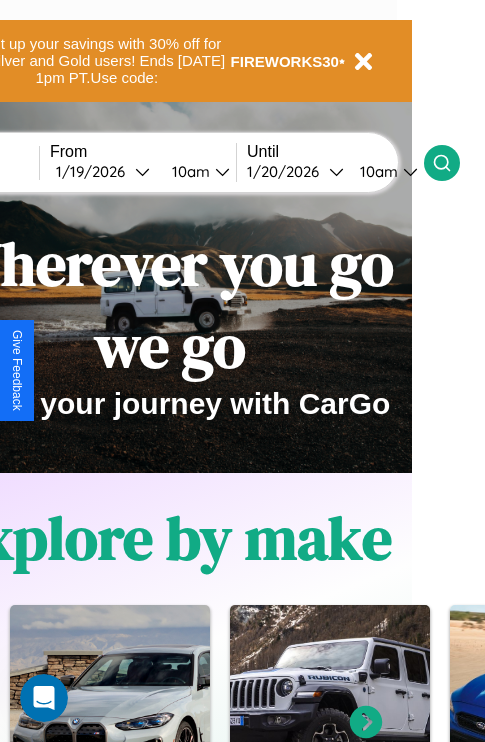 click 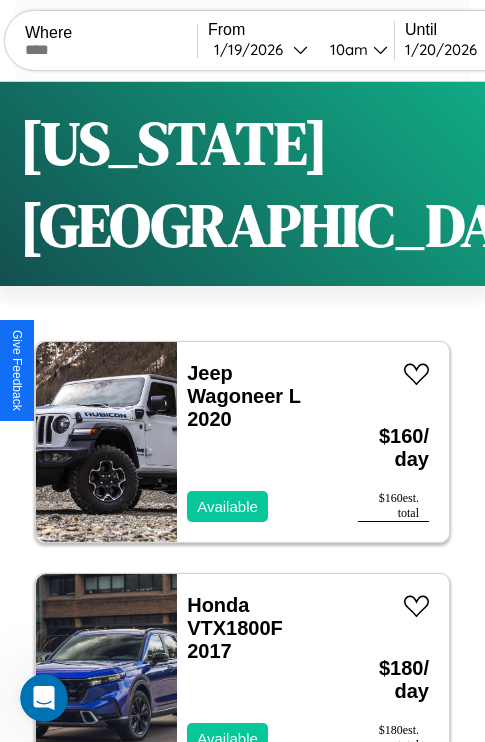 scroll, scrollTop: 166, scrollLeft: 0, axis: vertical 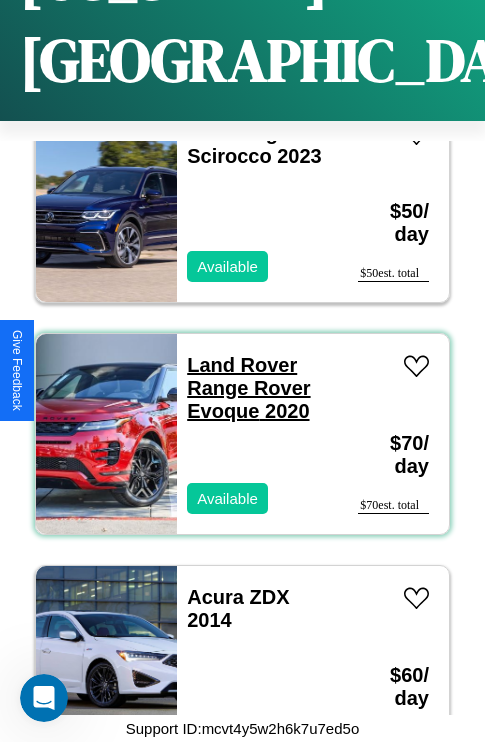 click on "Land Rover   Range Rover Evoque   2020" at bounding box center [248, 388] 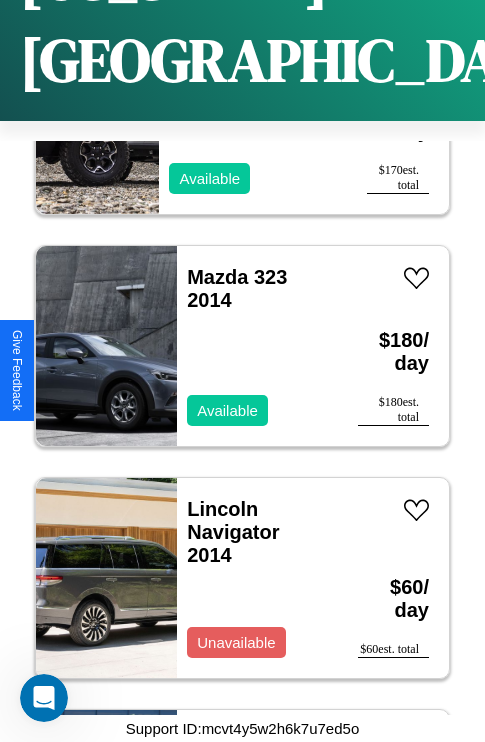 scroll, scrollTop: 13763, scrollLeft: 0, axis: vertical 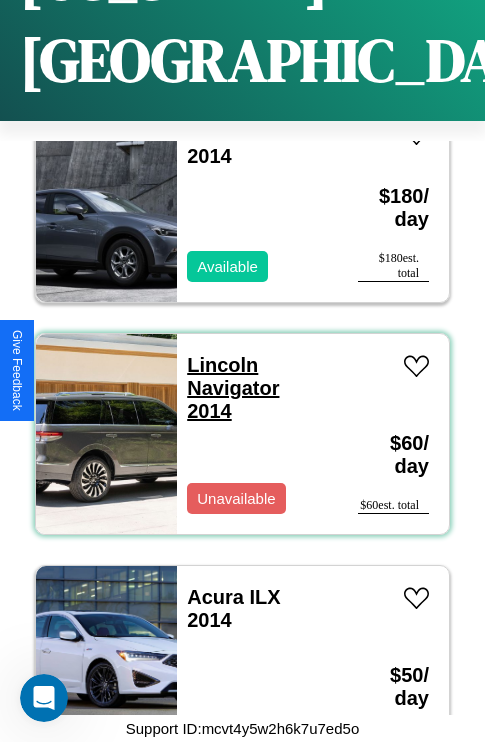 click on "Lincoln   Navigator   2014" at bounding box center [233, 388] 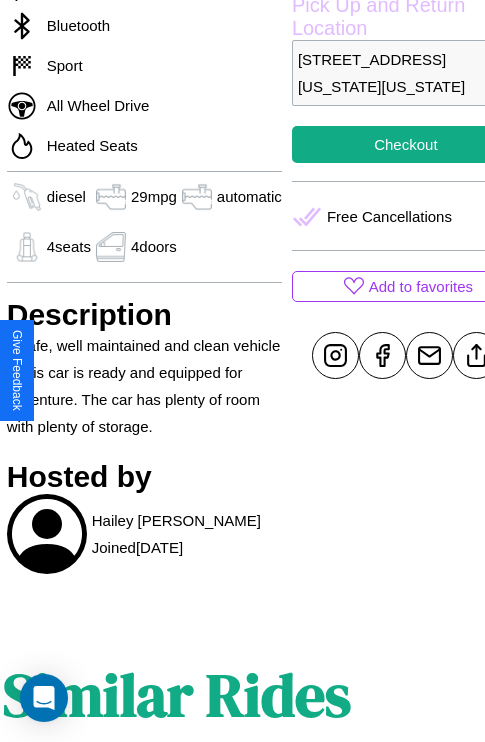 scroll, scrollTop: 696, scrollLeft: 68, axis: both 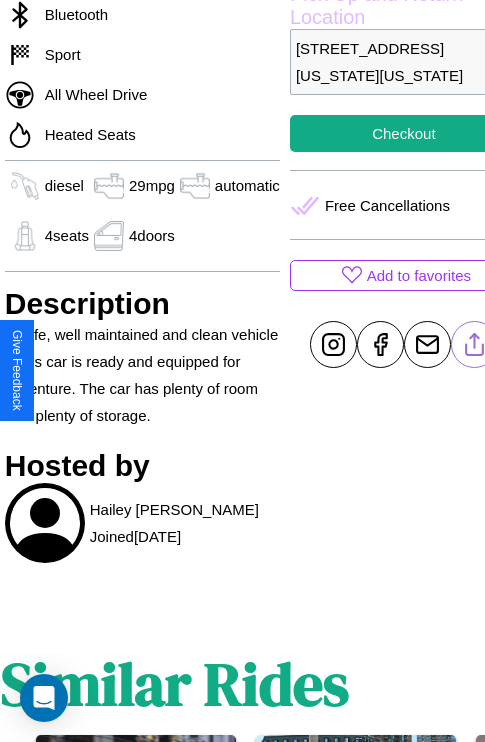 click 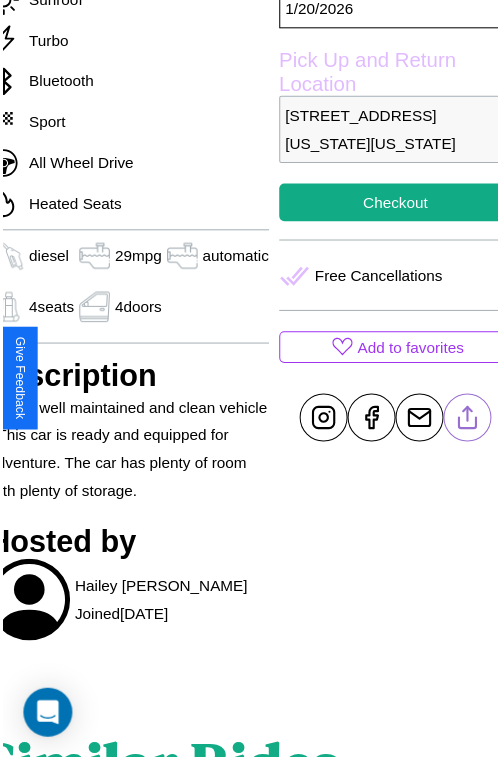 scroll, scrollTop: 627, scrollLeft: 88, axis: both 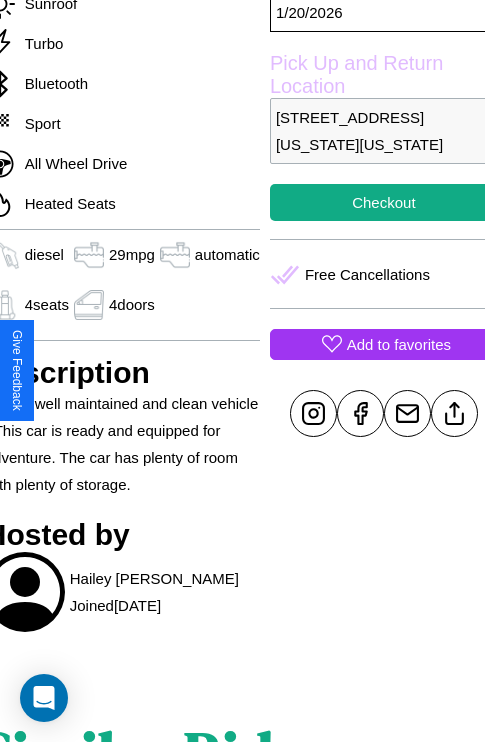 click on "Add to favorites" at bounding box center [399, 344] 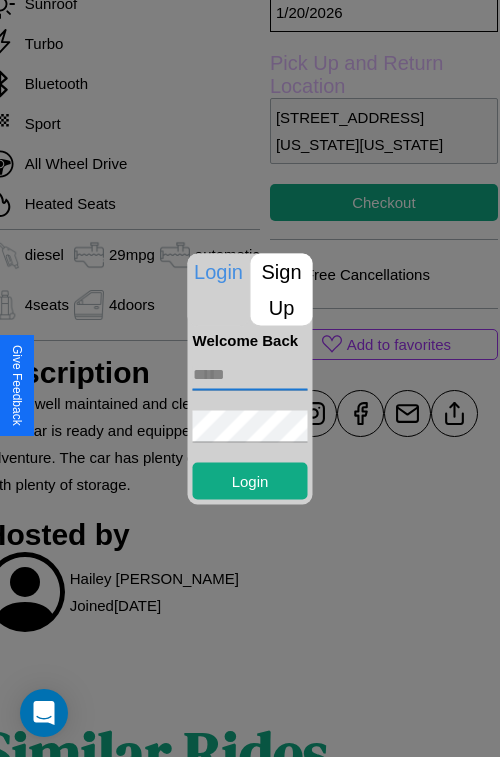 click at bounding box center (250, 374) 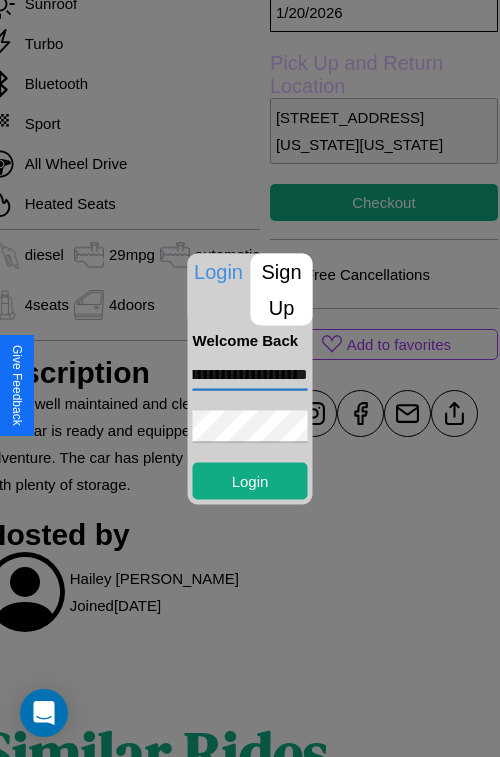 scroll, scrollTop: 0, scrollLeft: 87, axis: horizontal 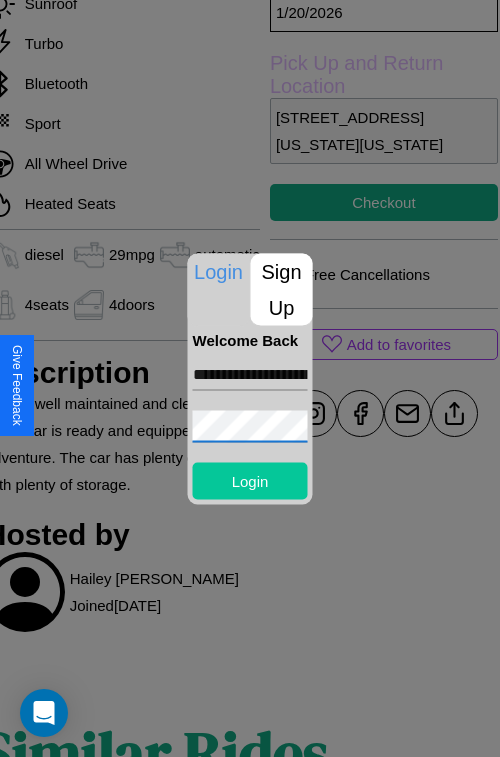 click on "Login" at bounding box center (250, 480) 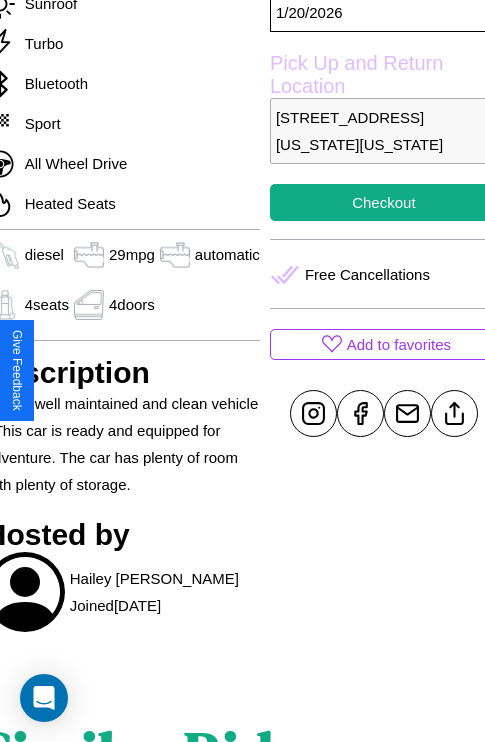 scroll, scrollTop: 627, scrollLeft: 88, axis: both 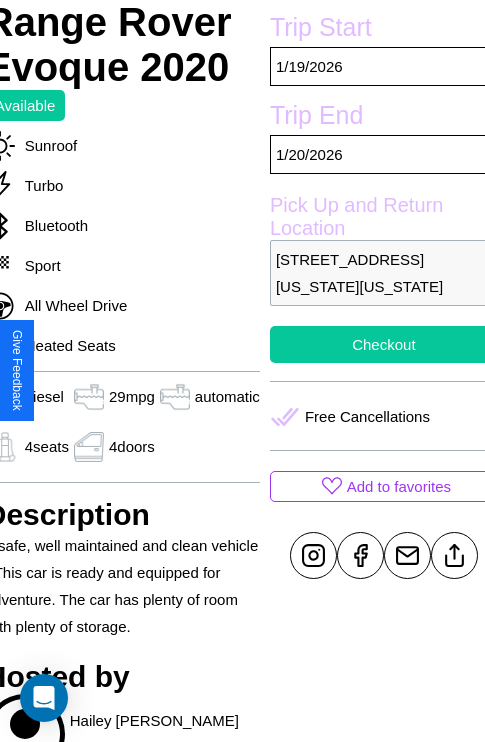 click on "Checkout" at bounding box center (384, 344) 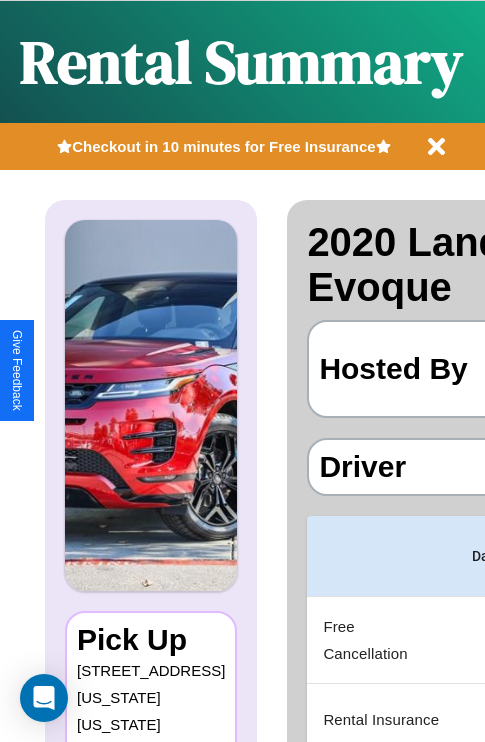 scroll, scrollTop: 0, scrollLeft: 378, axis: horizontal 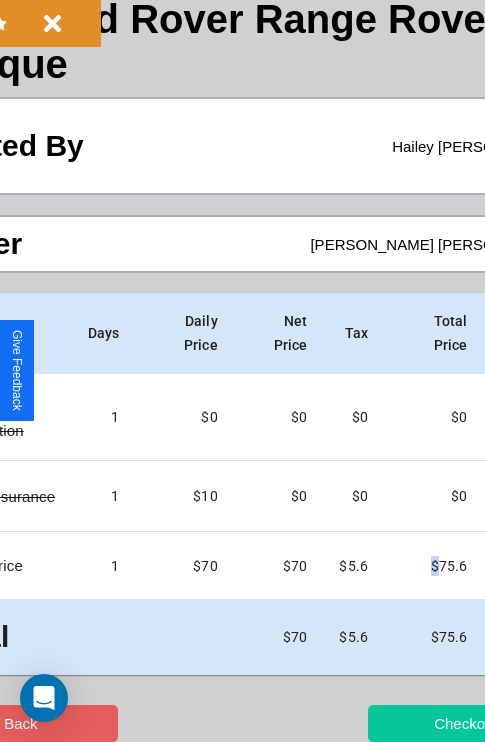 click on "Checkout" at bounding box center [465, 723] 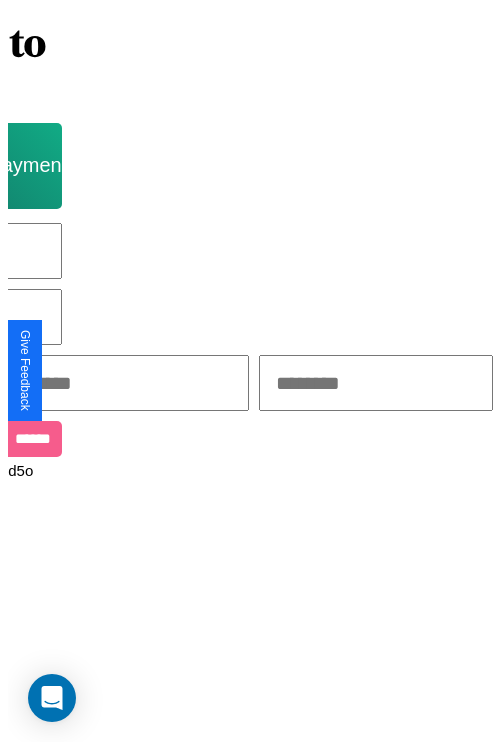 scroll, scrollTop: 0, scrollLeft: 0, axis: both 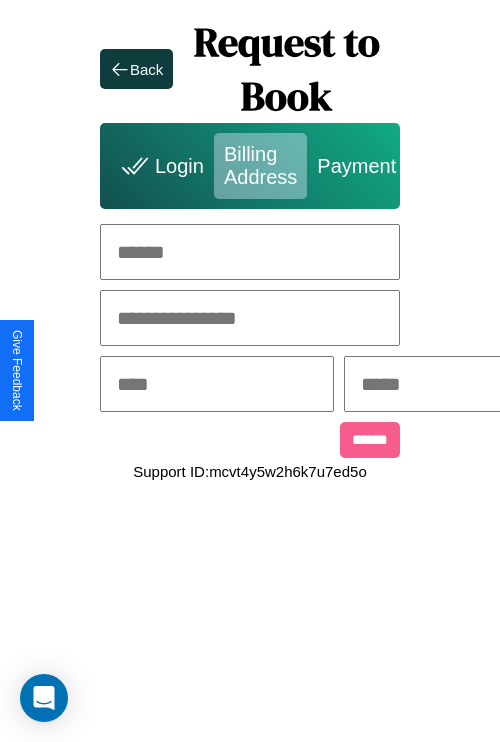 click at bounding box center [250, 252] 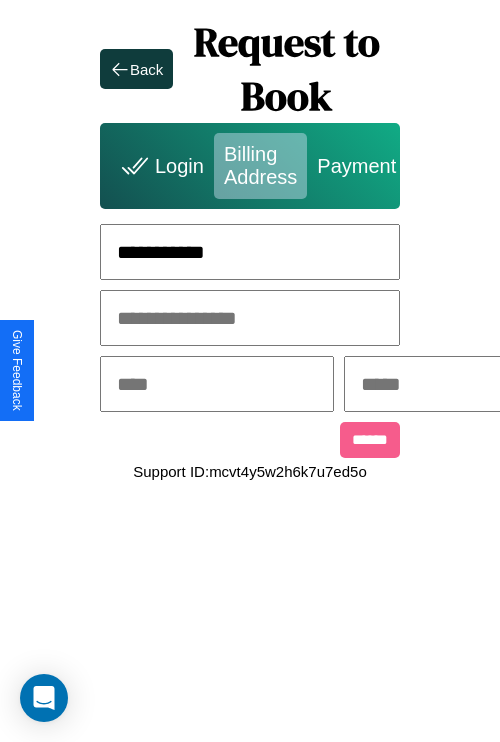 type on "**********" 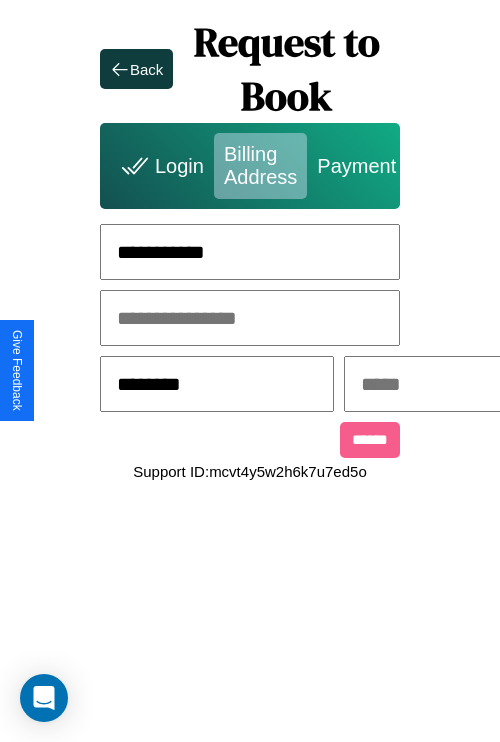 type on "********" 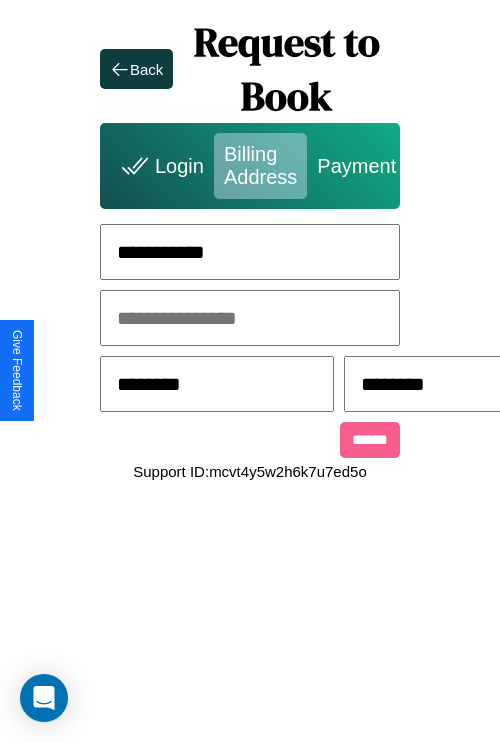 scroll, scrollTop: 0, scrollLeft: 517, axis: horizontal 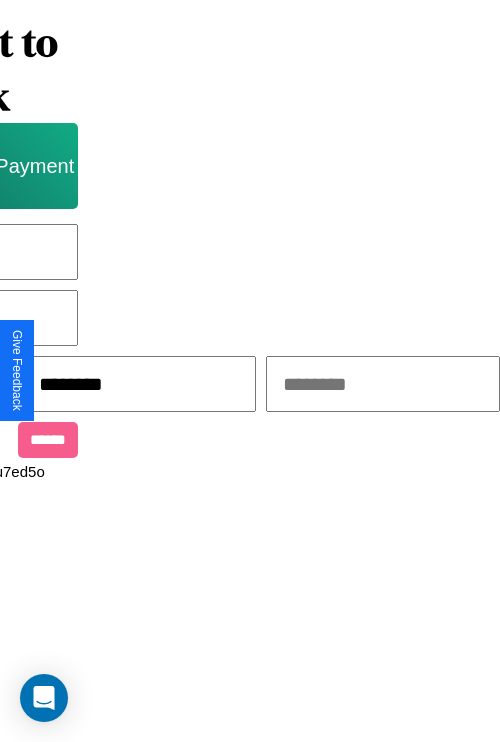 type on "********" 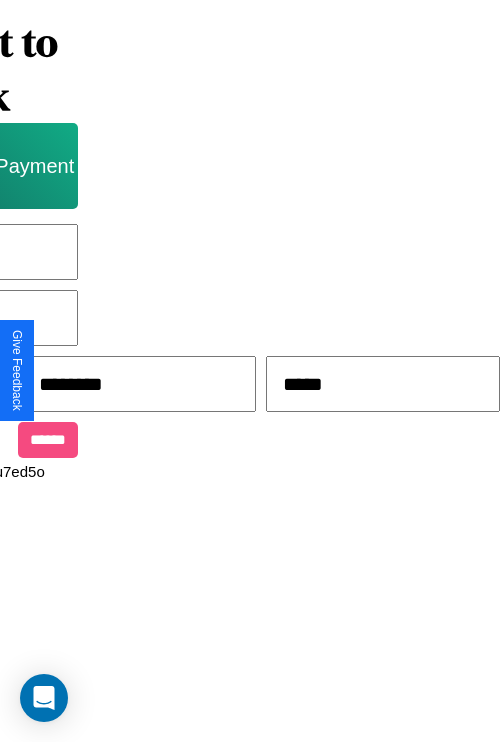type on "*****" 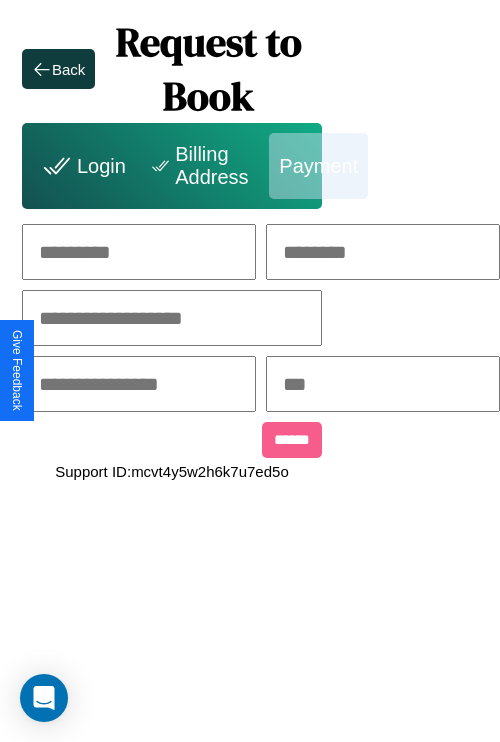 scroll, scrollTop: 0, scrollLeft: 208, axis: horizontal 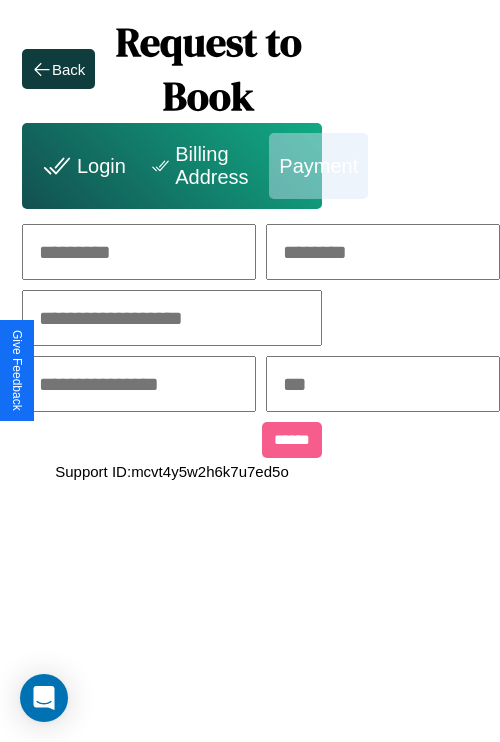 click at bounding box center [139, 252] 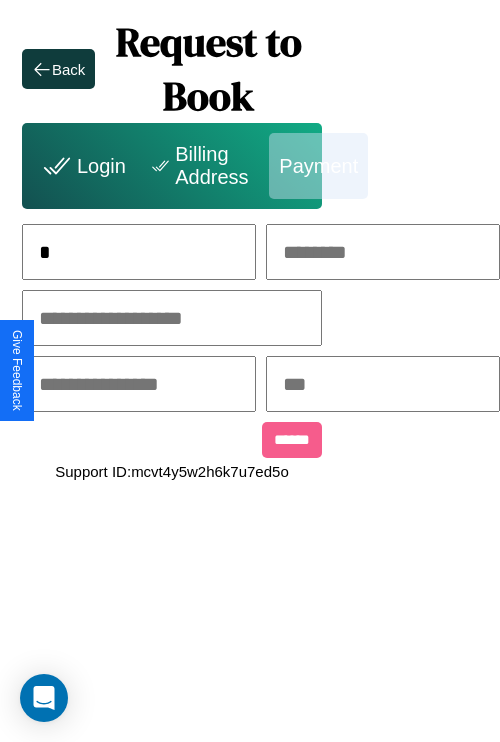 scroll, scrollTop: 0, scrollLeft: 130, axis: horizontal 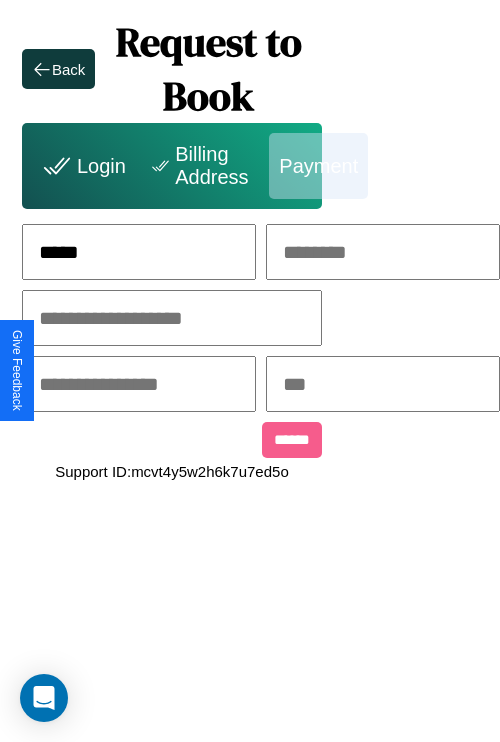 type on "*****" 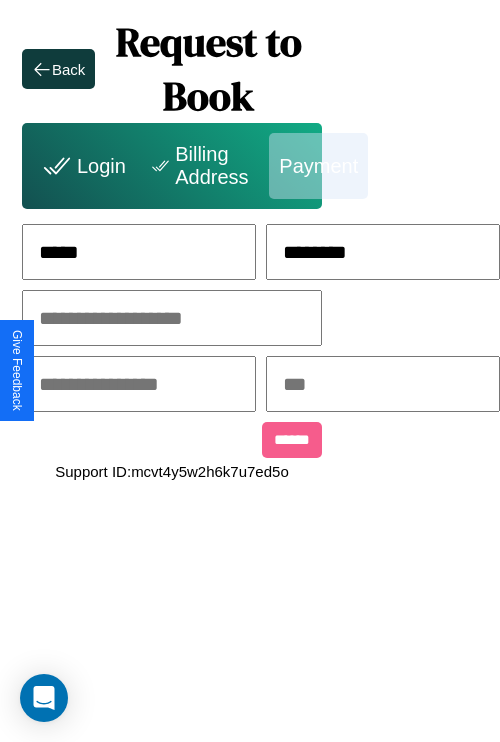 type on "********" 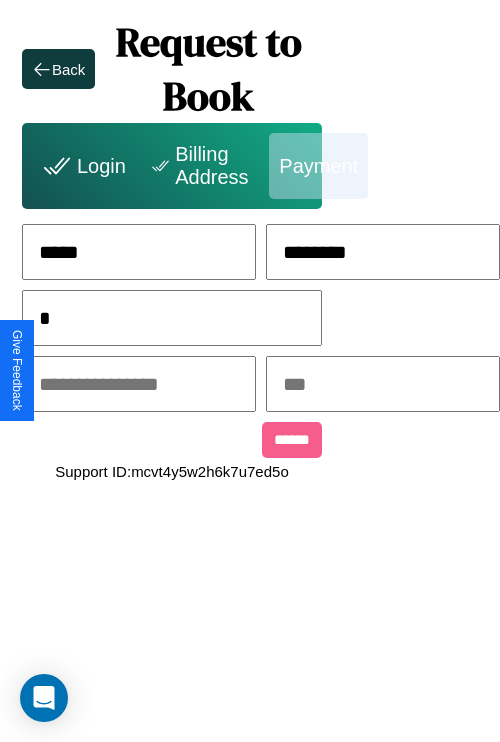 scroll, scrollTop: 0, scrollLeft: 128, axis: horizontal 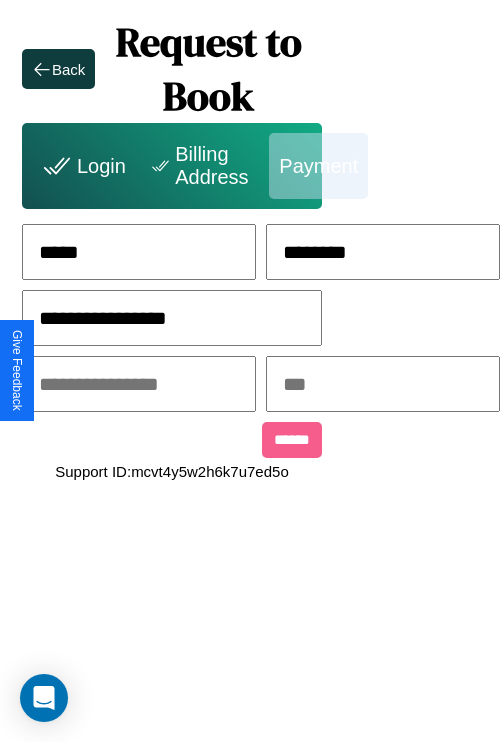 type on "**********" 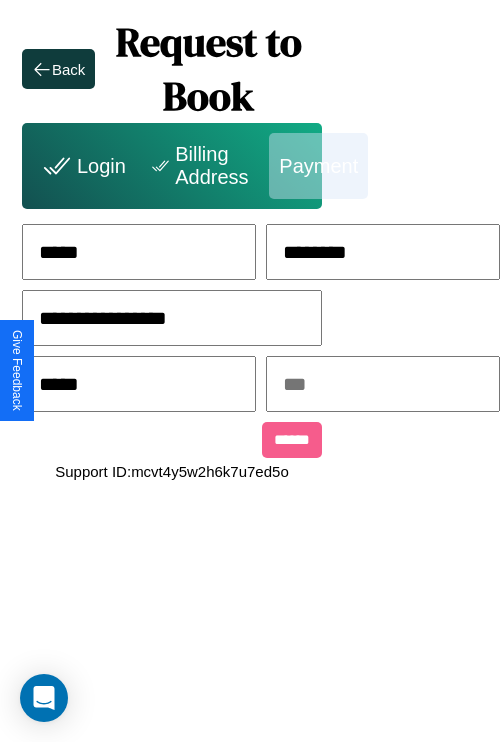 type on "*****" 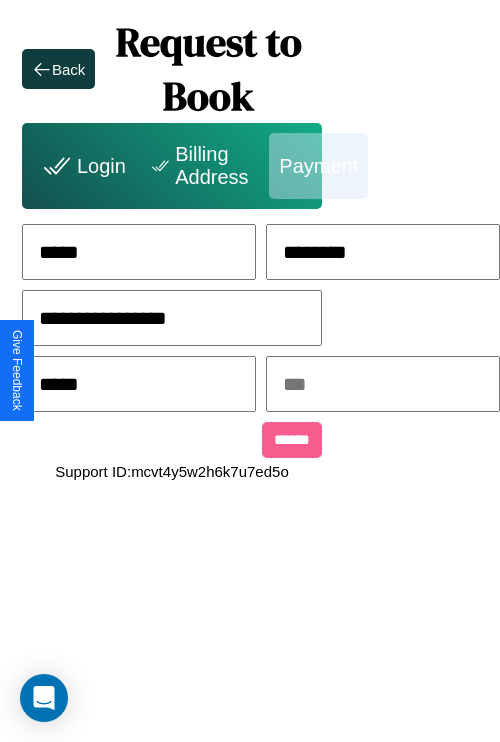 click at bounding box center [383, 384] 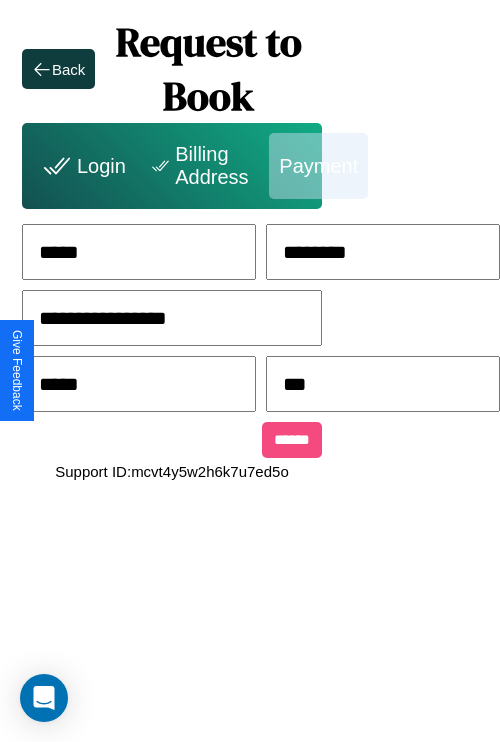 type on "***" 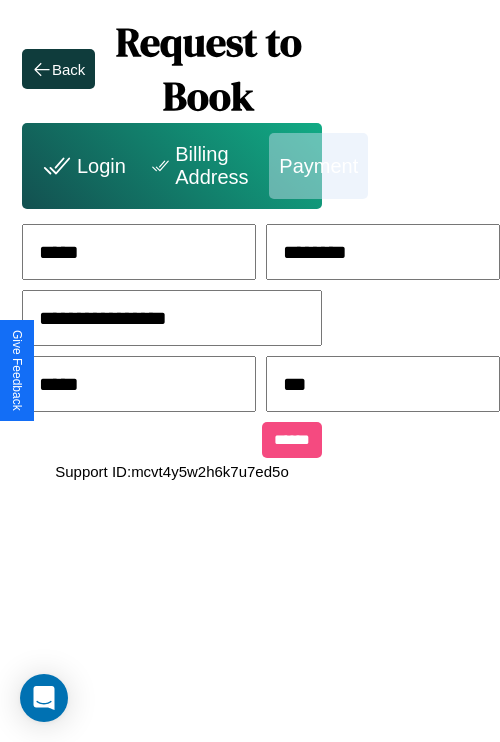 click on "******" at bounding box center [292, 440] 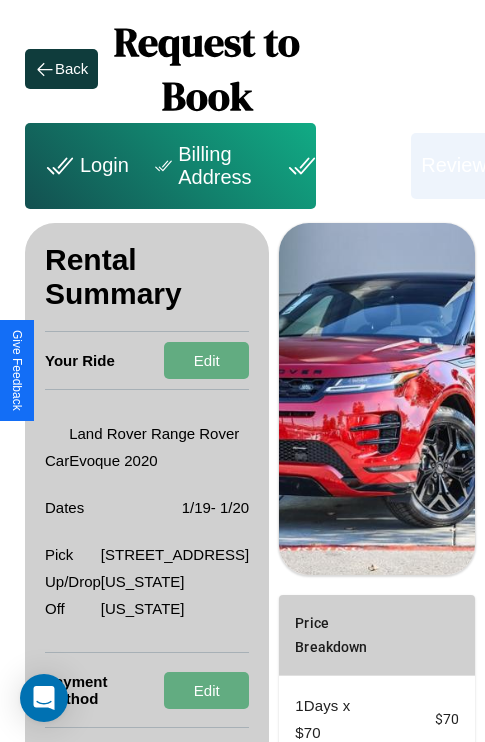 scroll, scrollTop: 376, scrollLeft: 72, axis: both 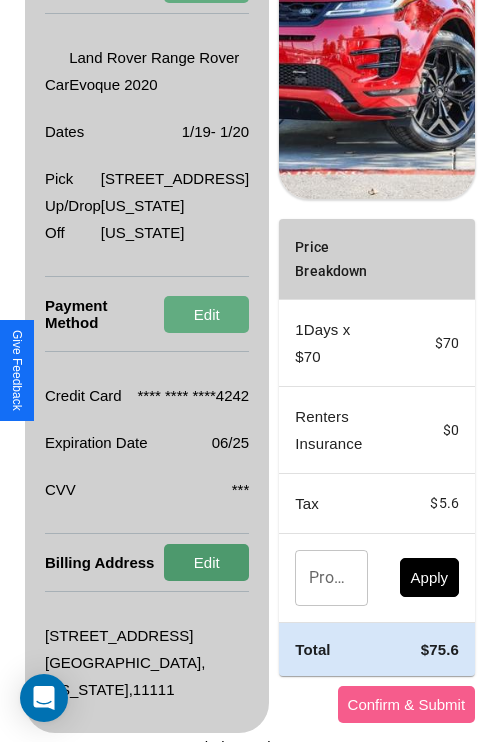 click on "Edit" at bounding box center (206, 562) 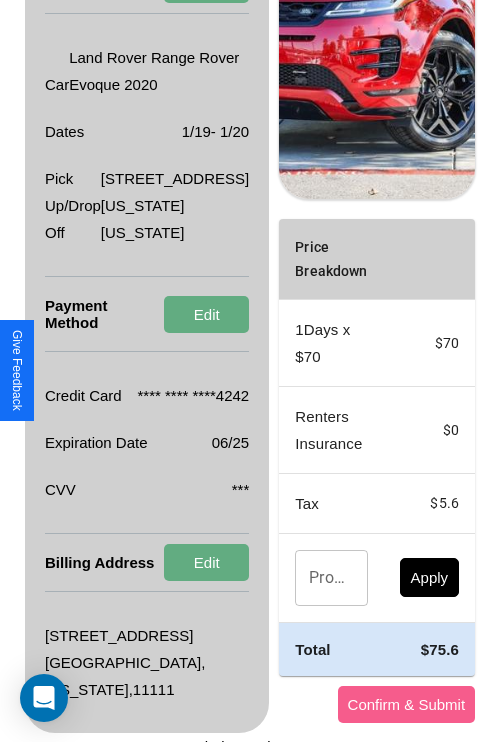 click on "Promo Code" at bounding box center [320, 578] 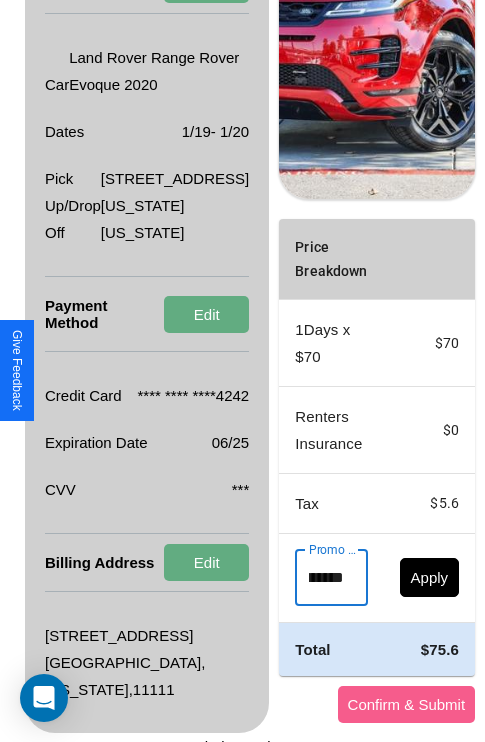 scroll, scrollTop: 0, scrollLeft: 50, axis: horizontal 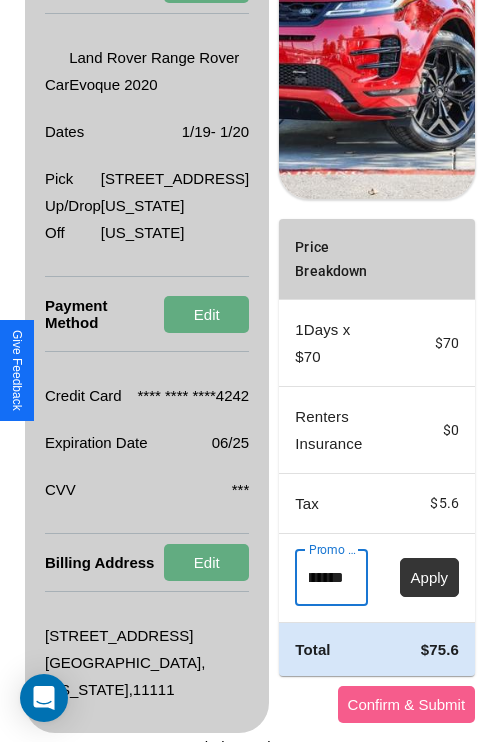 type on "********" 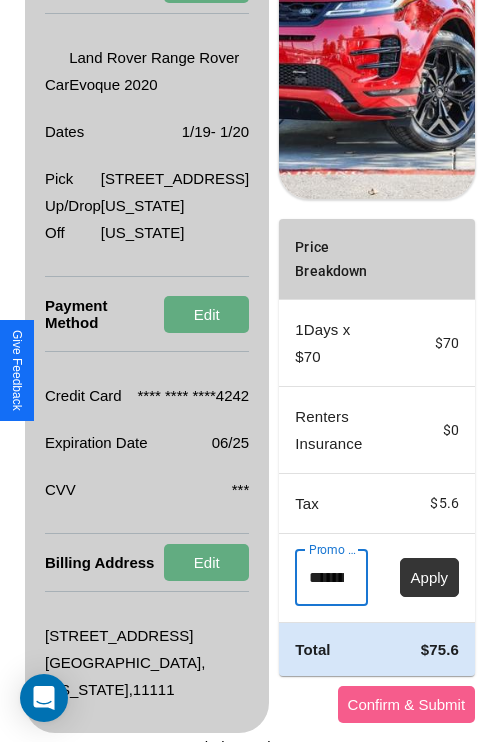 click on "Apply" at bounding box center [430, 577] 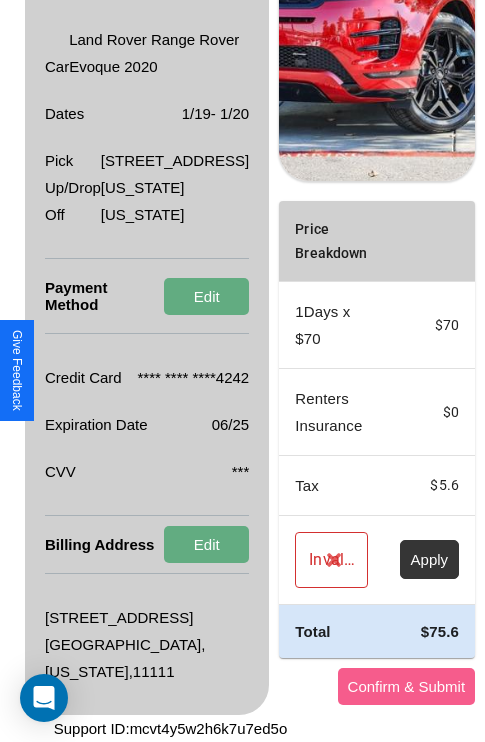 scroll, scrollTop: 536, scrollLeft: 72, axis: both 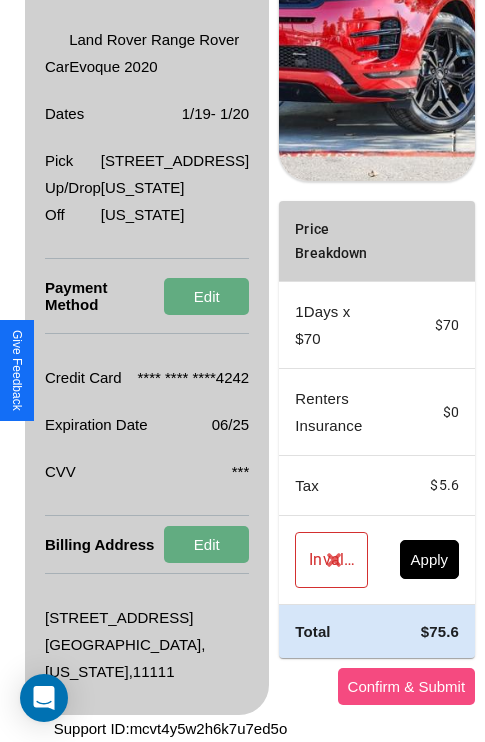 click on "Confirm & Submit" at bounding box center [407, 686] 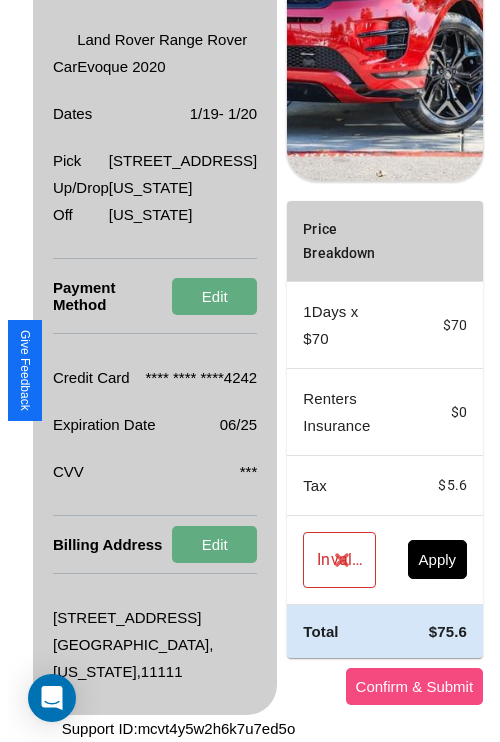 scroll, scrollTop: 0, scrollLeft: 72, axis: horizontal 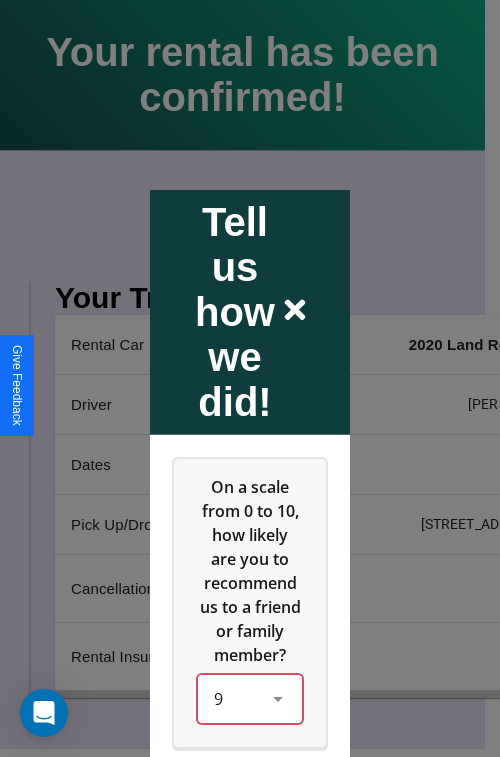 click on "9" at bounding box center (250, 698) 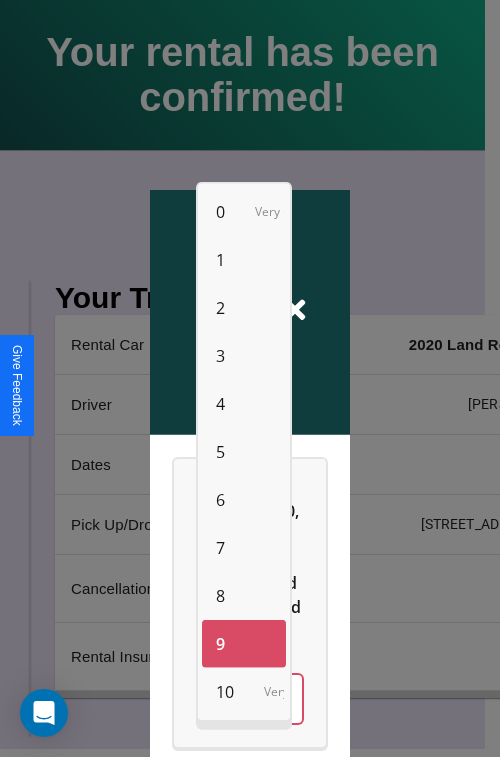 click on "0" at bounding box center [220, 212] 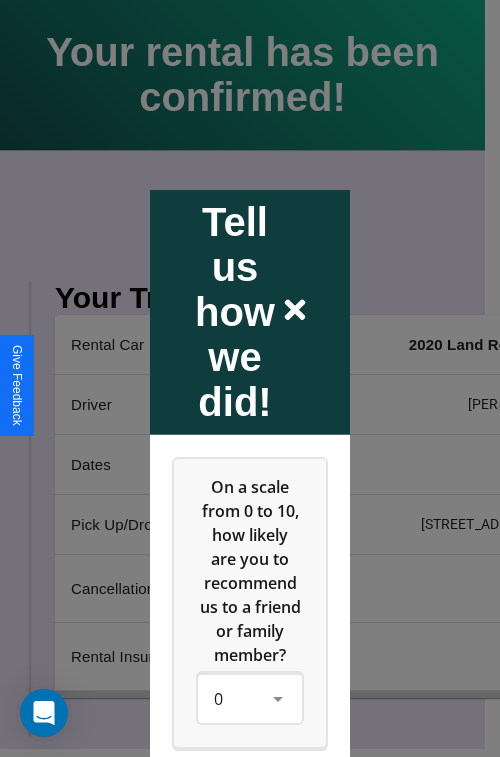 click 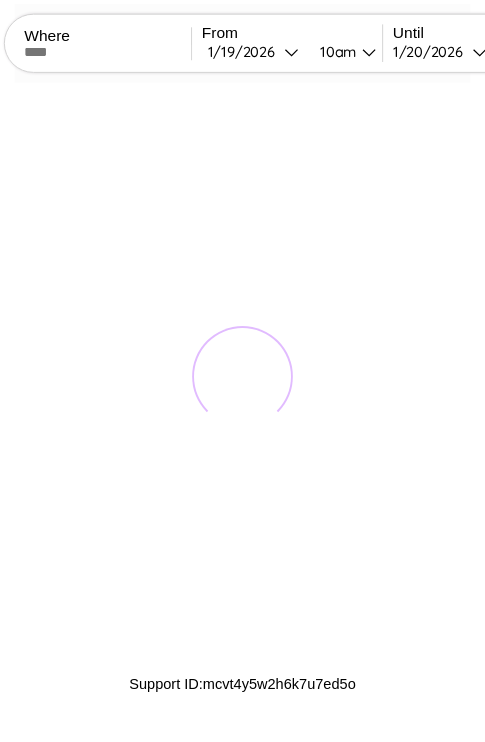 scroll, scrollTop: 0, scrollLeft: 0, axis: both 